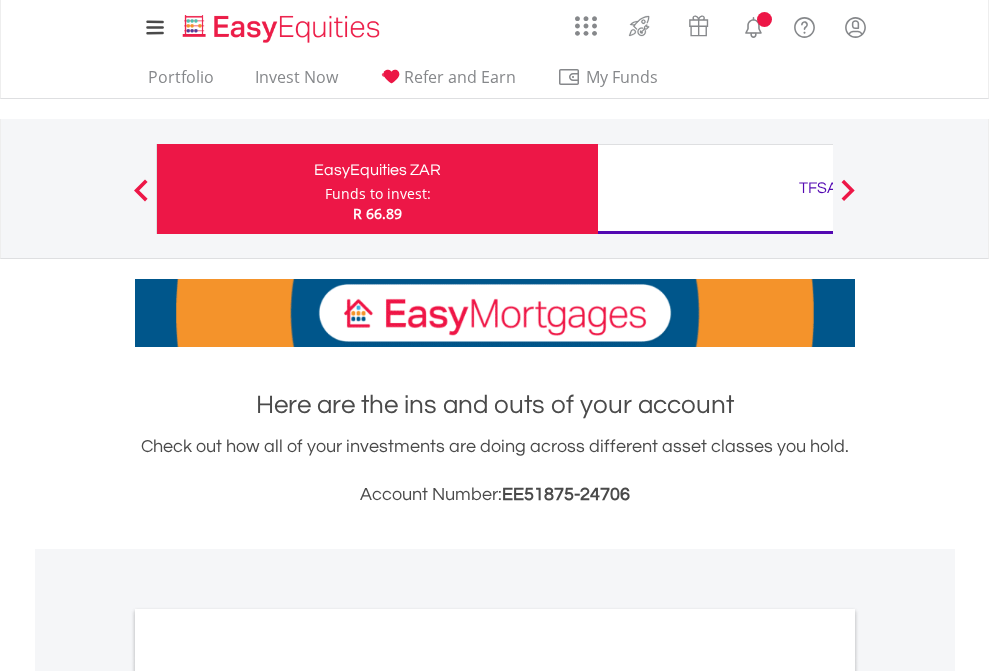 scroll, scrollTop: 0, scrollLeft: 0, axis: both 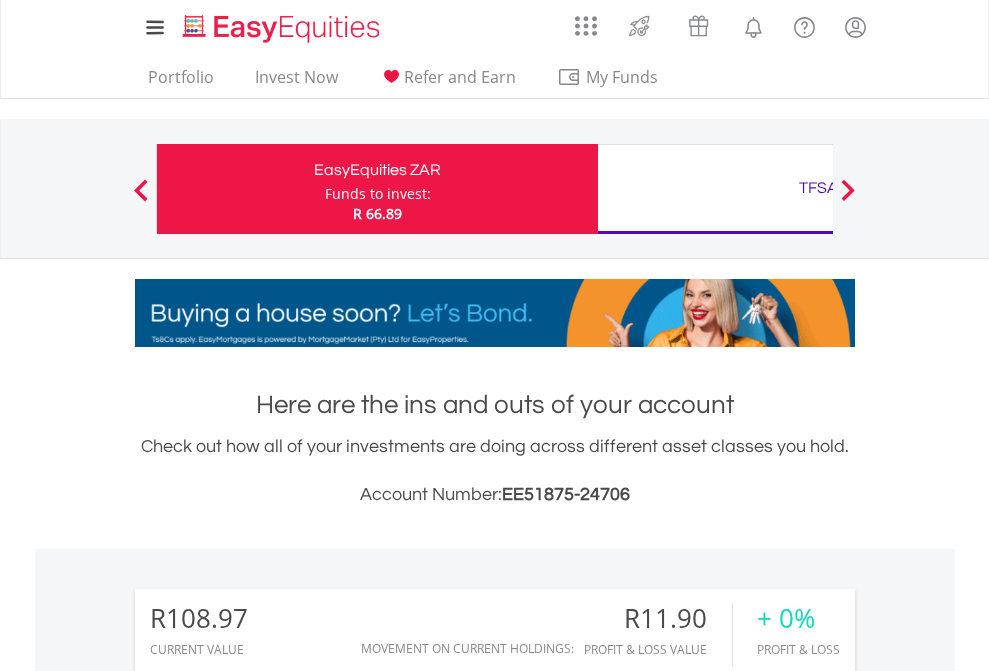 click on "Funds to invest:" at bounding box center [378, 194] 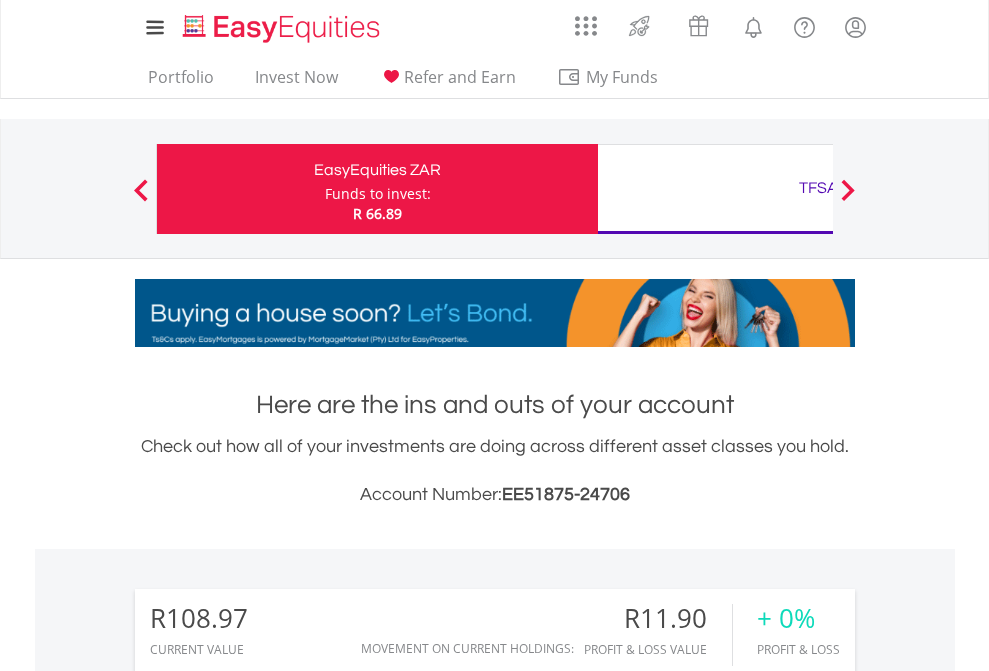 scroll, scrollTop: 192, scrollLeft: 314, axis: both 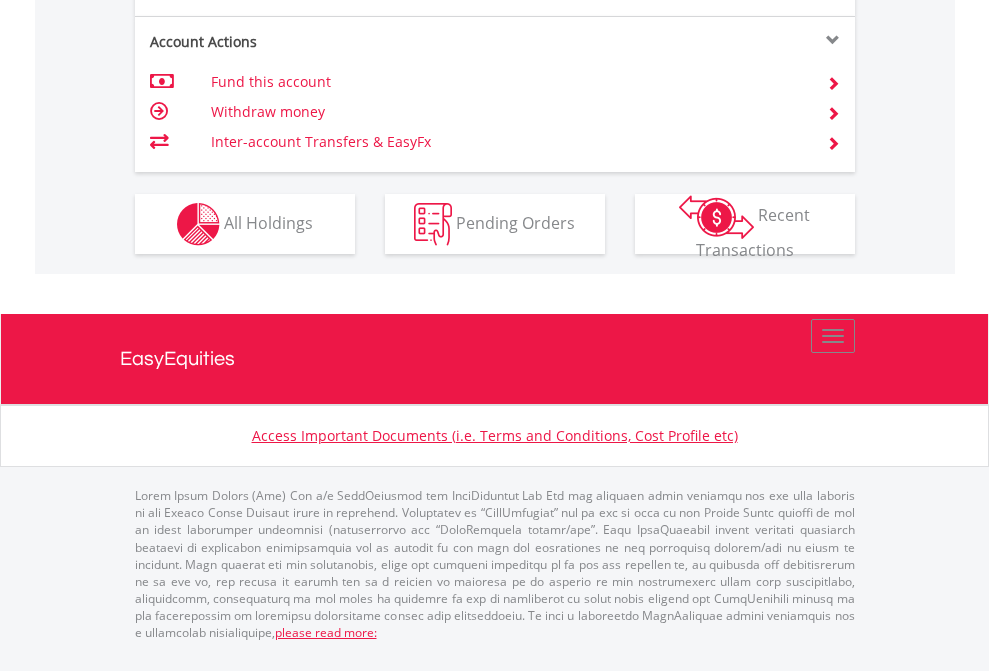 click on "Investment types" at bounding box center [706, -337] 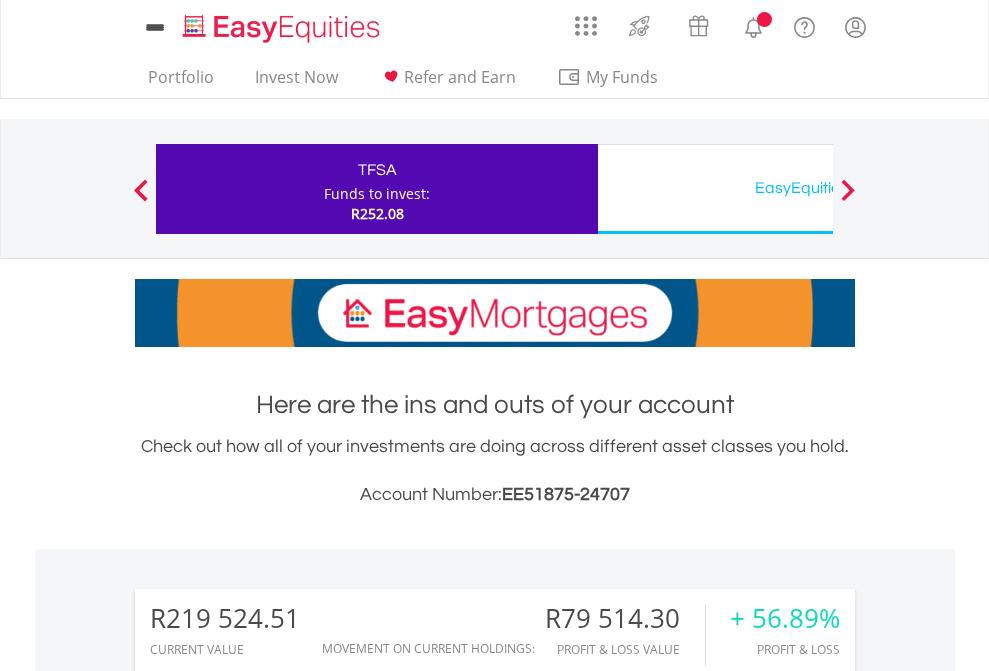 scroll, scrollTop: 0, scrollLeft: 0, axis: both 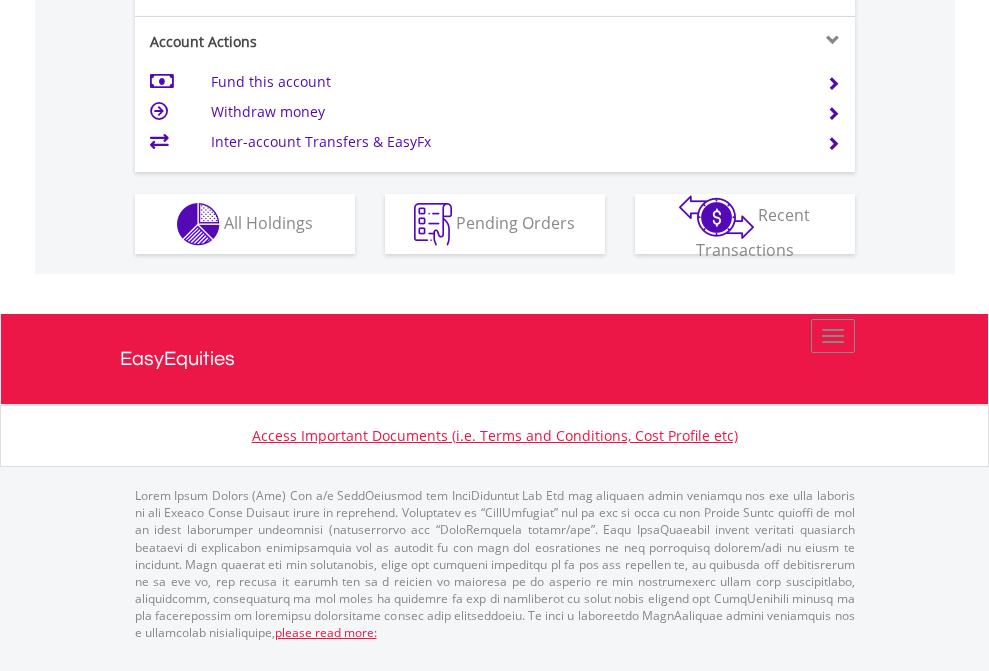 click on "Investment types" at bounding box center (706, -337) 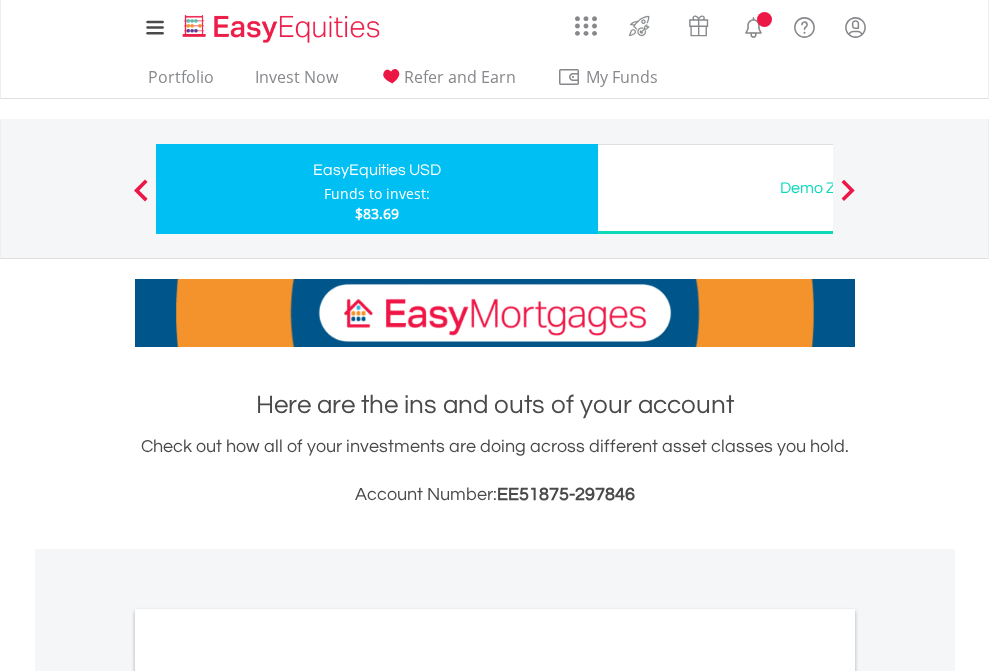 scroll, scrollTop: 0, scrollLeft: 0, axis: both 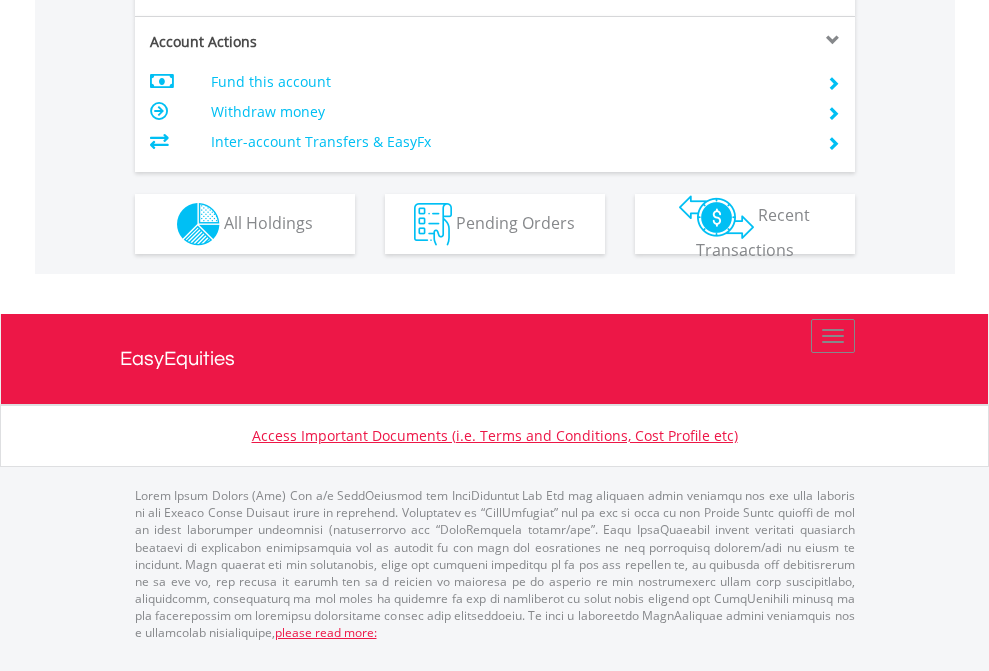 click on "Investment types" at bounding box center [706, -337] 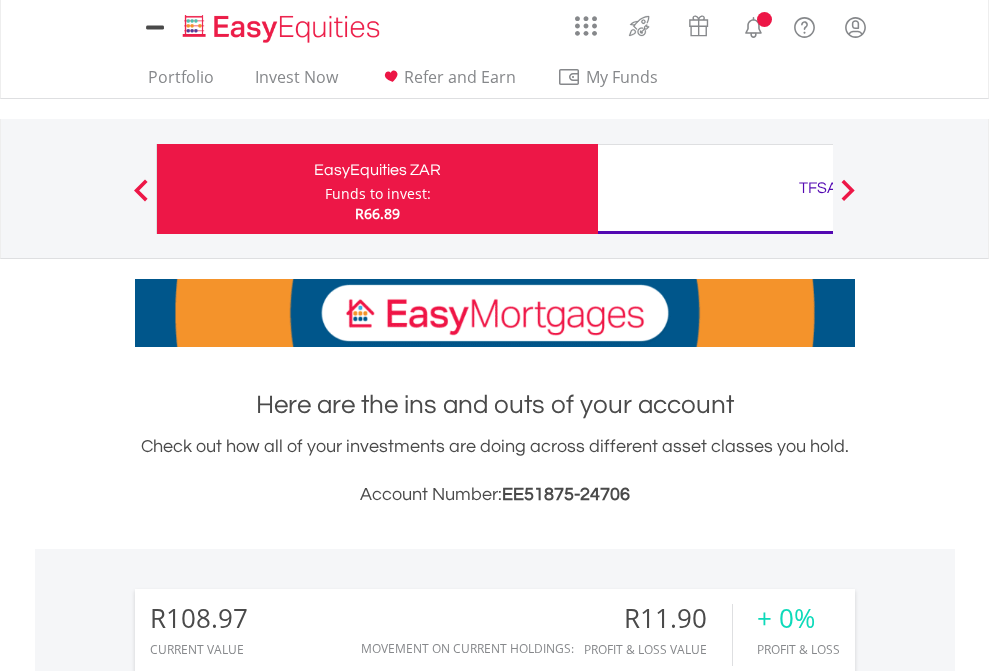 scroll, scrollTop: 0, scrollLeft: 0, axis: both 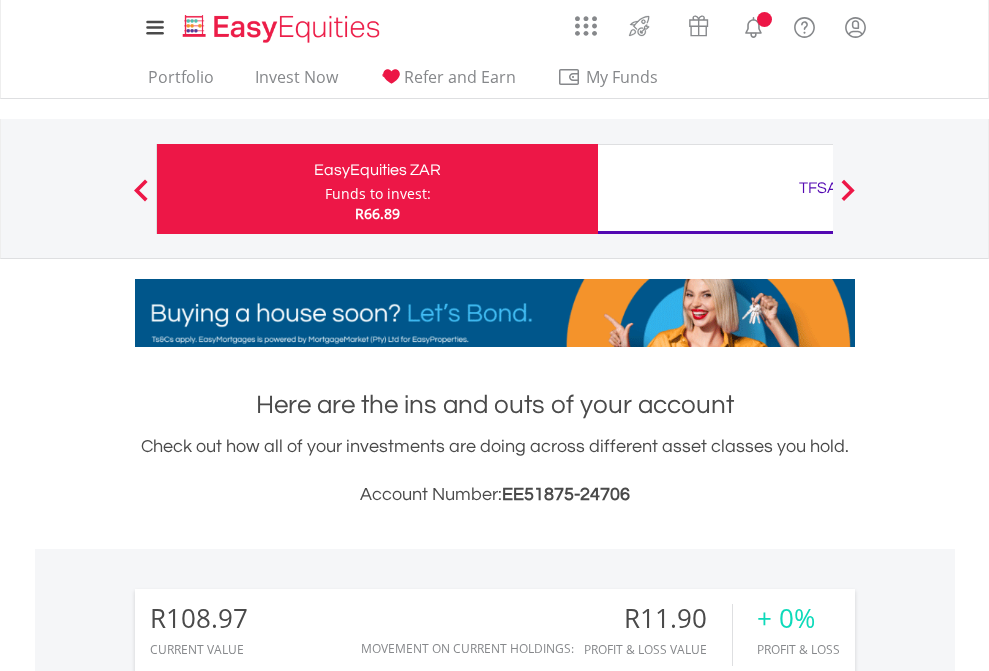 click on "All Holdings" at bounding box center [268, 1546] 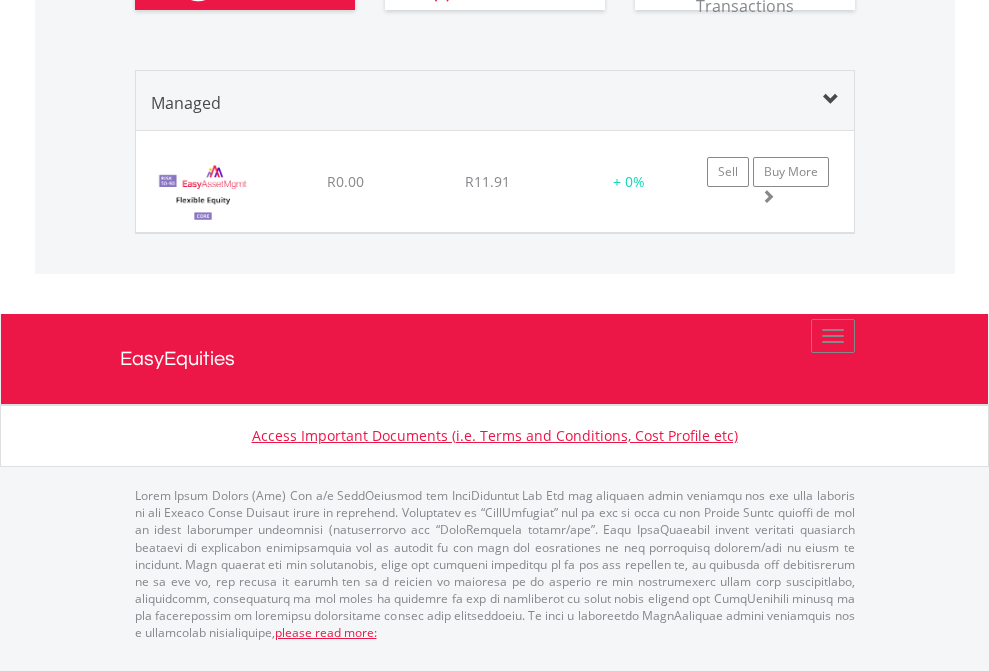 click on "TFSA" at bounding box center [818, -1380] 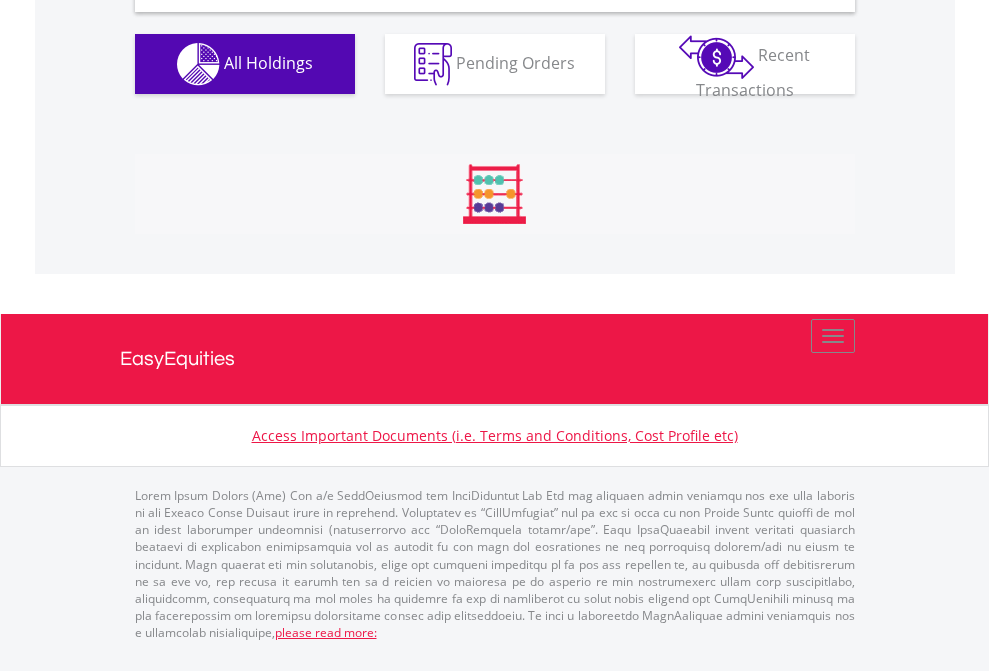 scroll, scrollTop: 1933, scrollLeft: 0, axis: vertical 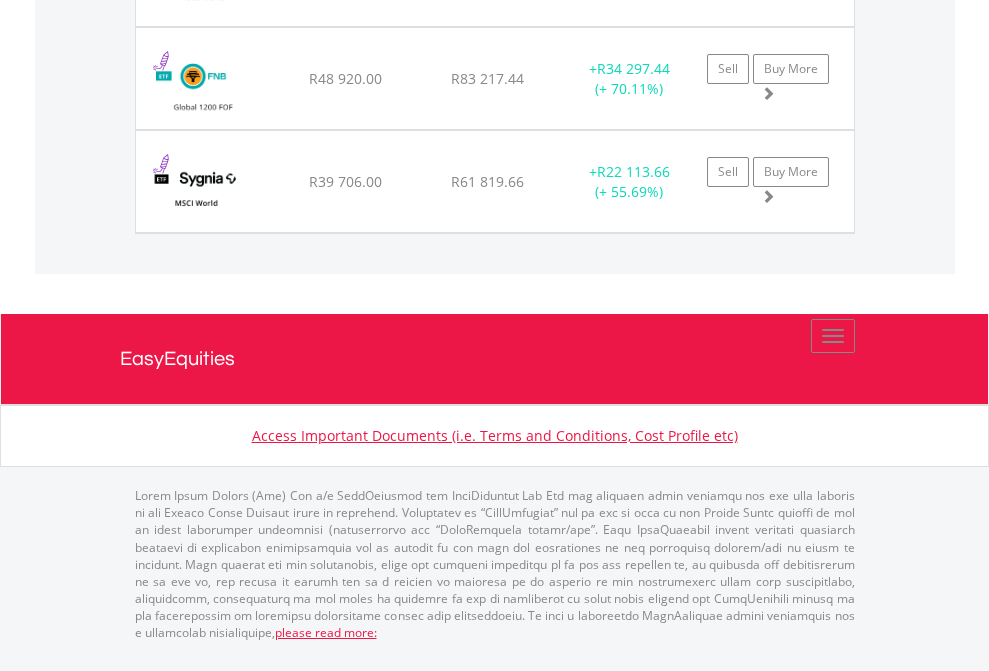 click on "EasyEquities USD" at bounding box center [818, -1277] 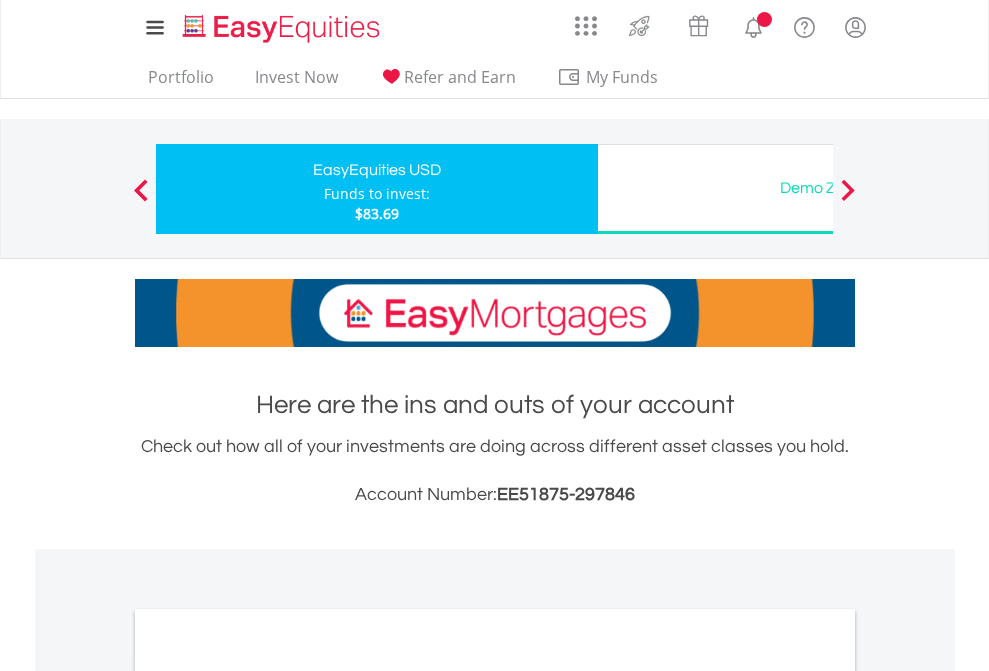 scroll, scrollTop: 0, scrollLeft: 0, axis: both 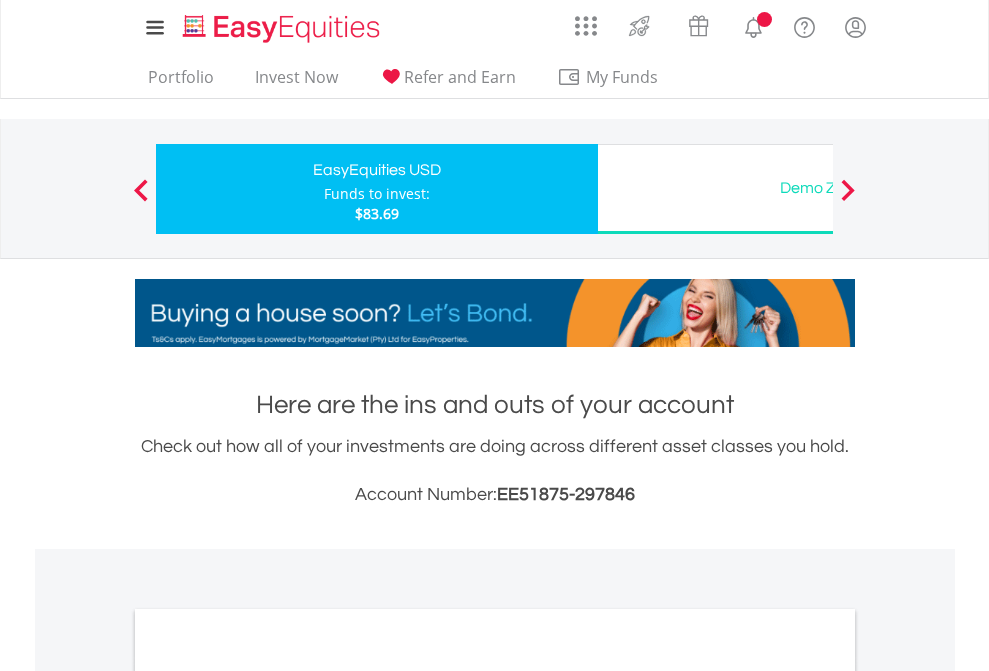 click on "All Holdings" at bounding box center [268, 1096] 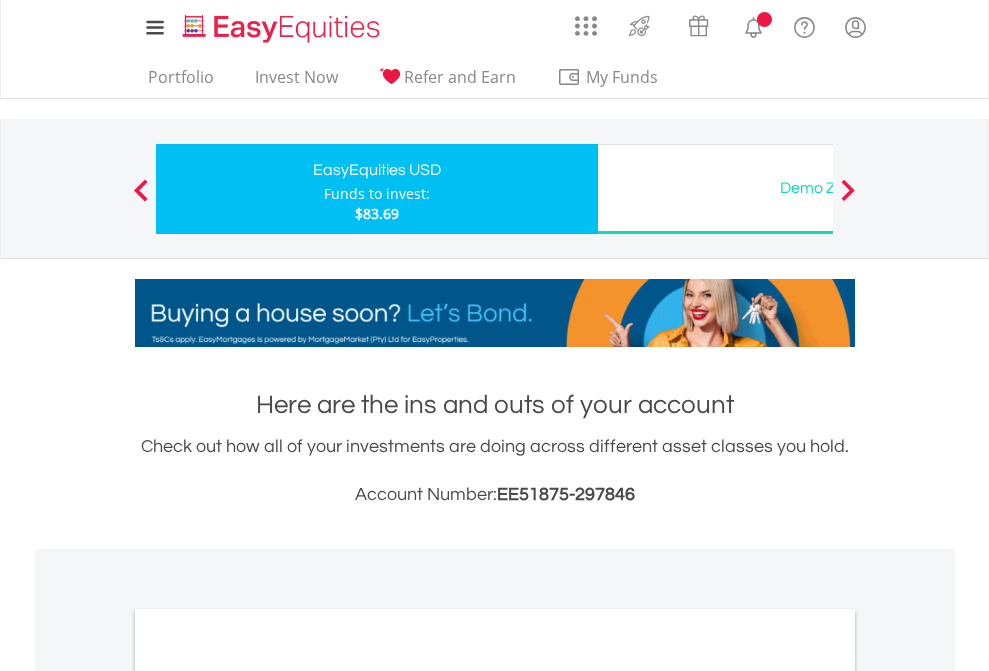 scroll, scrollTop: 1202, scrollLeft: 0, axis: vertical 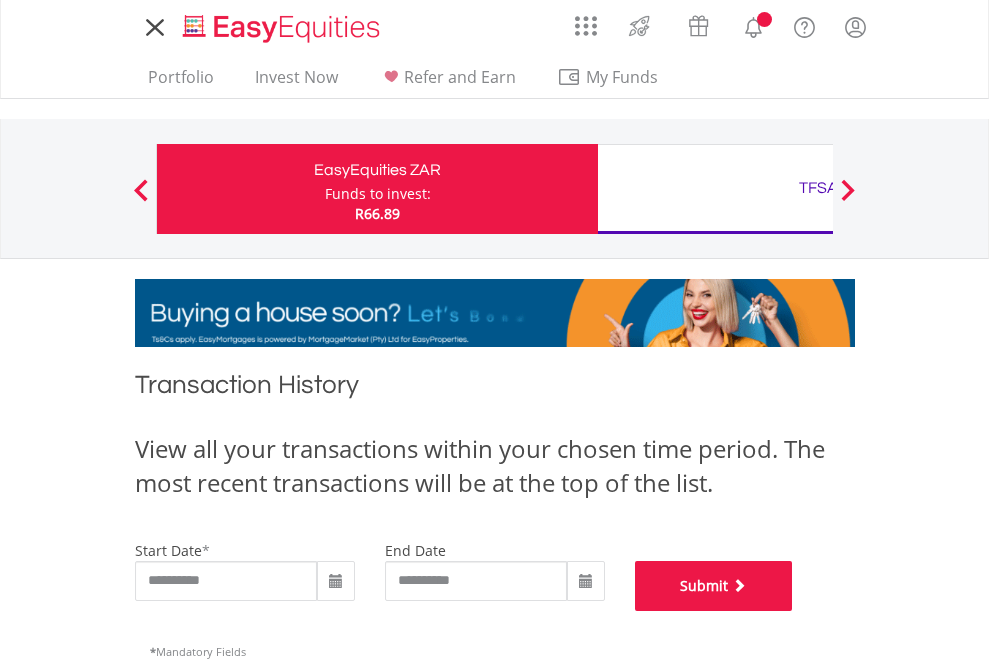 click on "Submit" at bounding box center (714, 586) 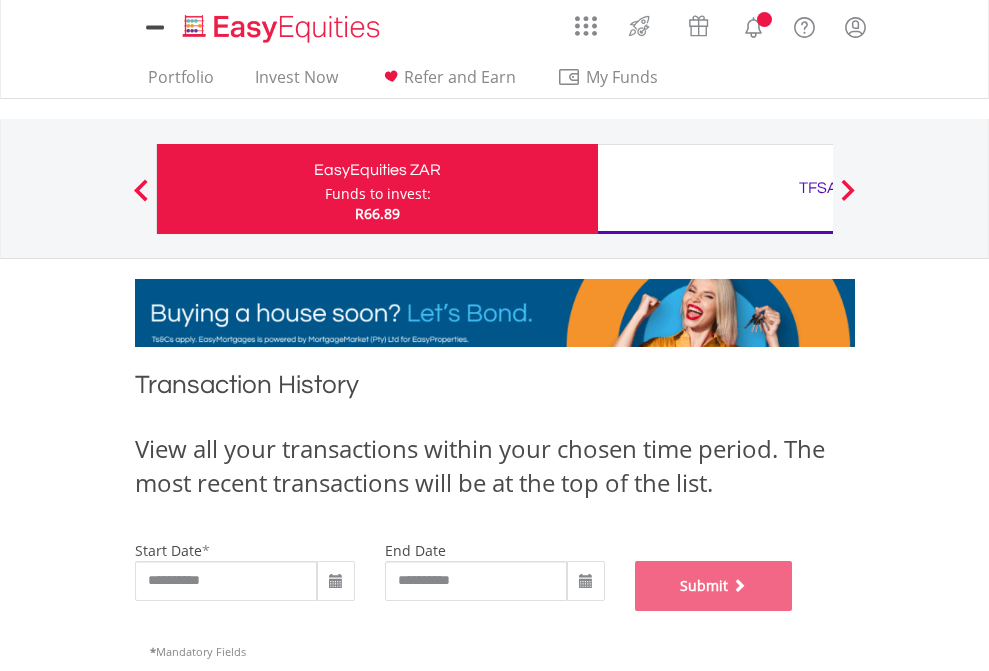 scroll, scrollTop: 811, scrollLeft: 0, axis: vertical 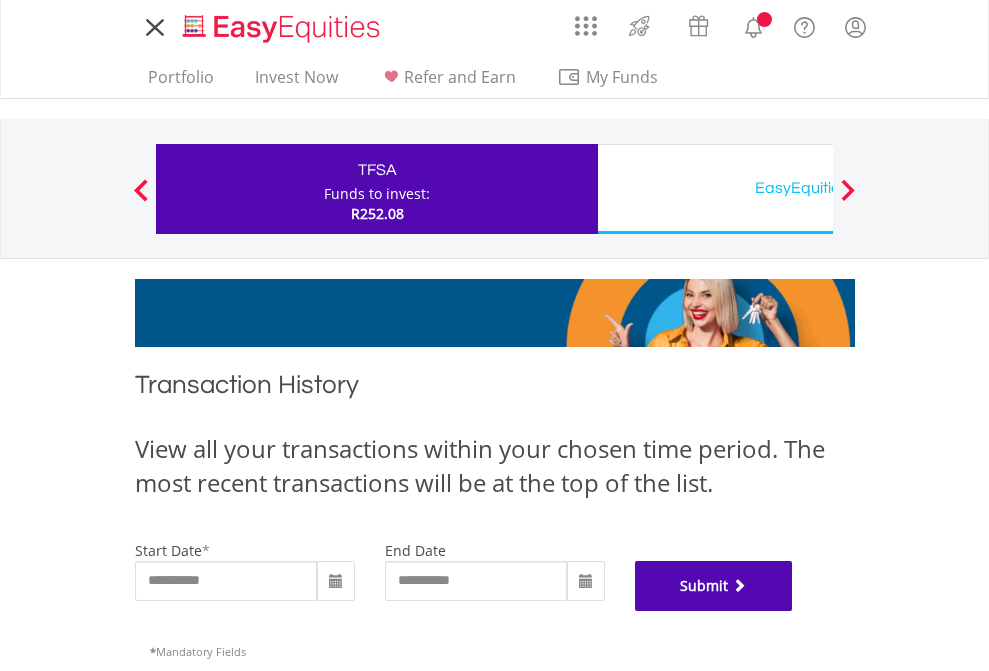 click on "Submit" at bounding box center (714, 586) 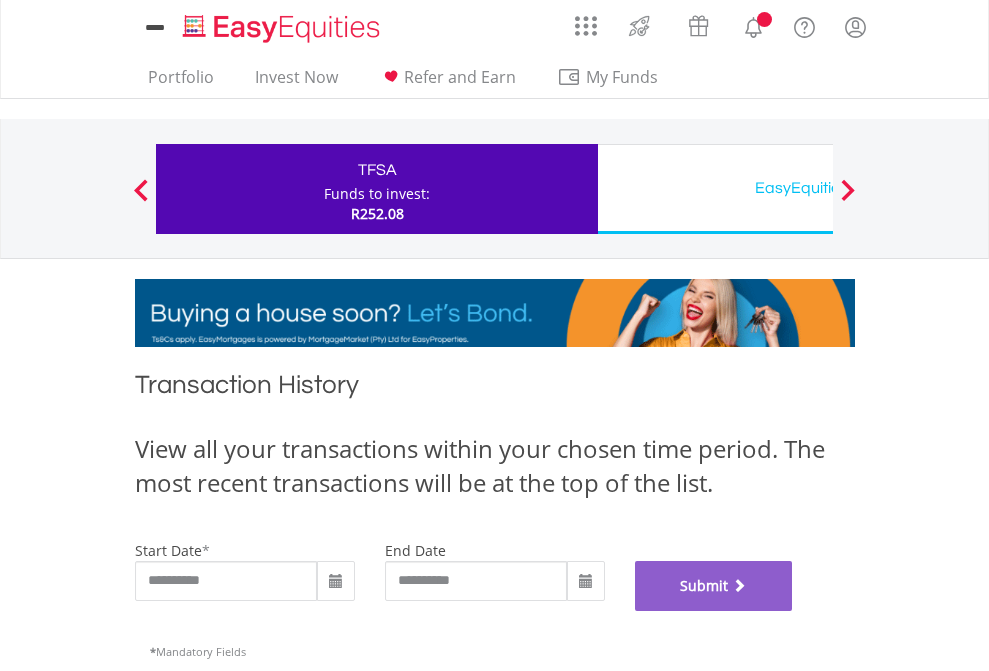 scroll, scrollTop: 811, scrollLeft: 0, axis: vertical 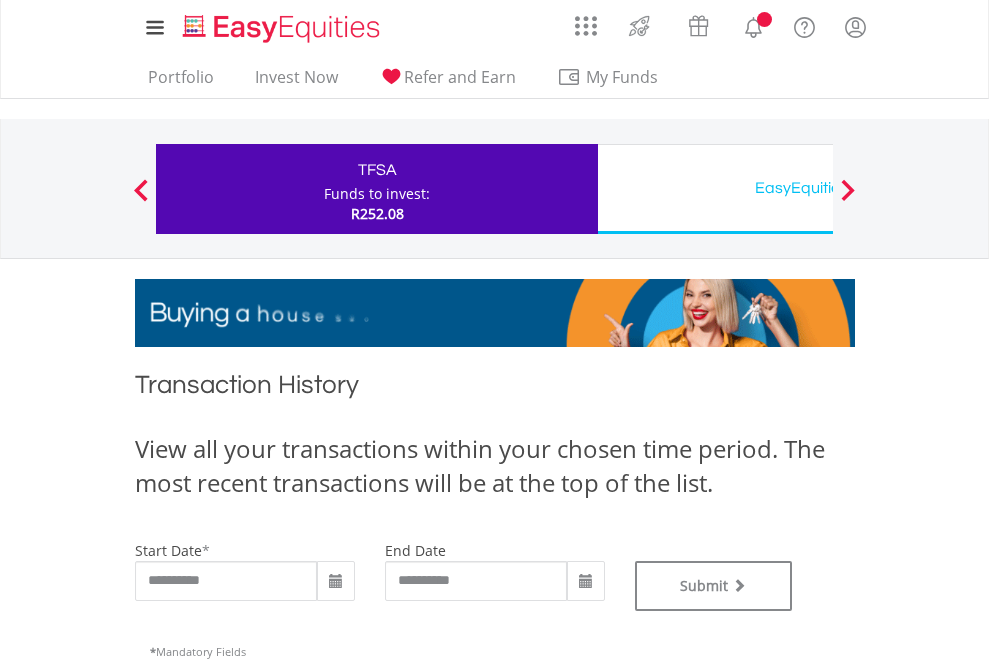 click on "EasyEquities USD" at bounding box center (818, 188) 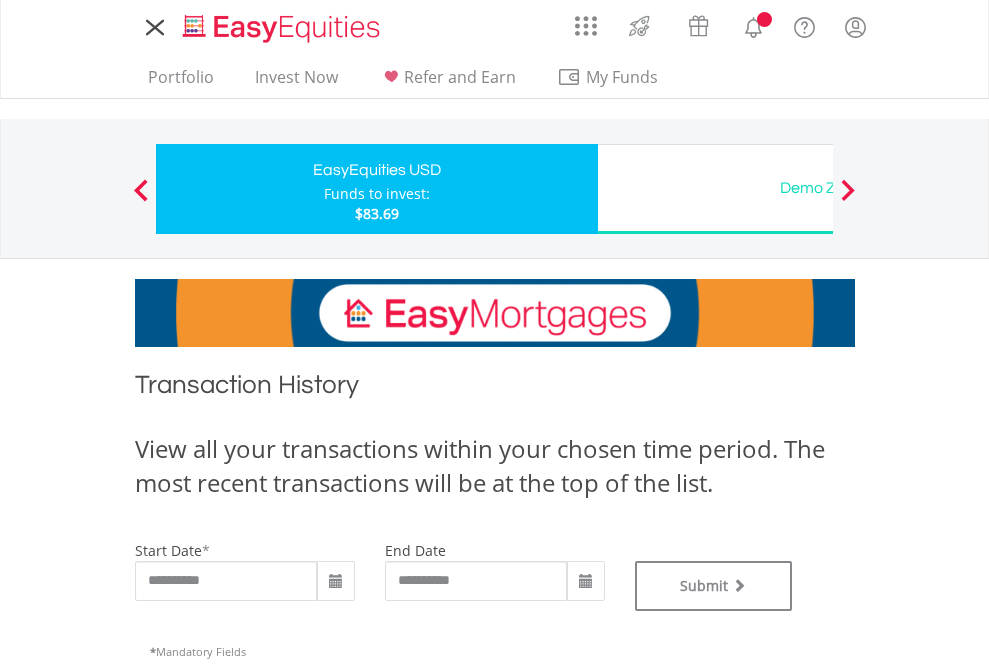scroll, scrollTop: 0, scrollLeft: 0, axis: both 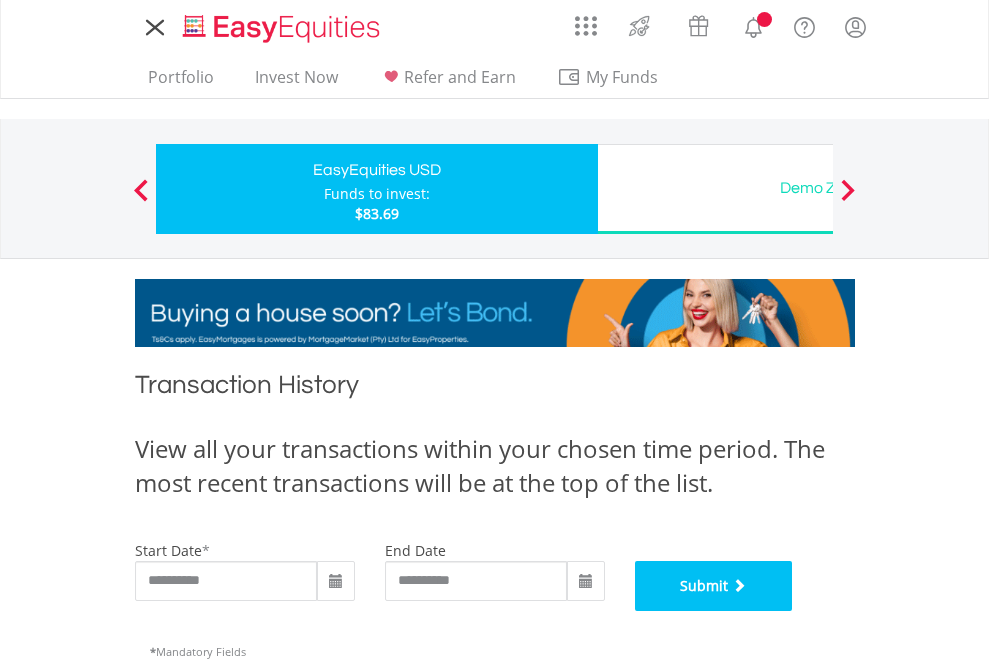 click on "Submit" at bounding box center [714, 586] 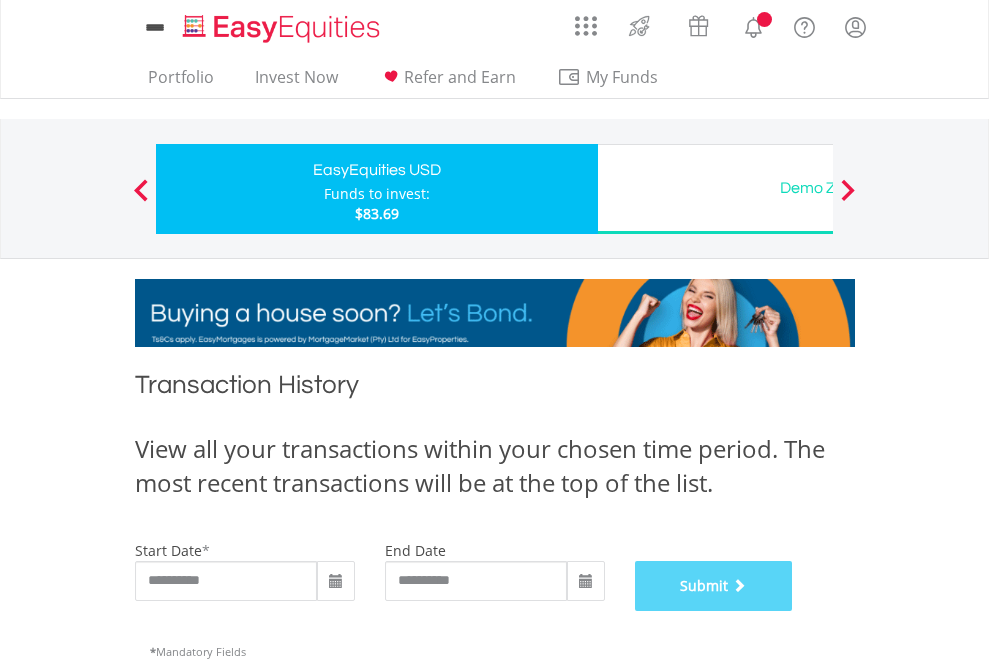 scroll, scrollTop: 811, scrollLeft: 0, axis: vertical 